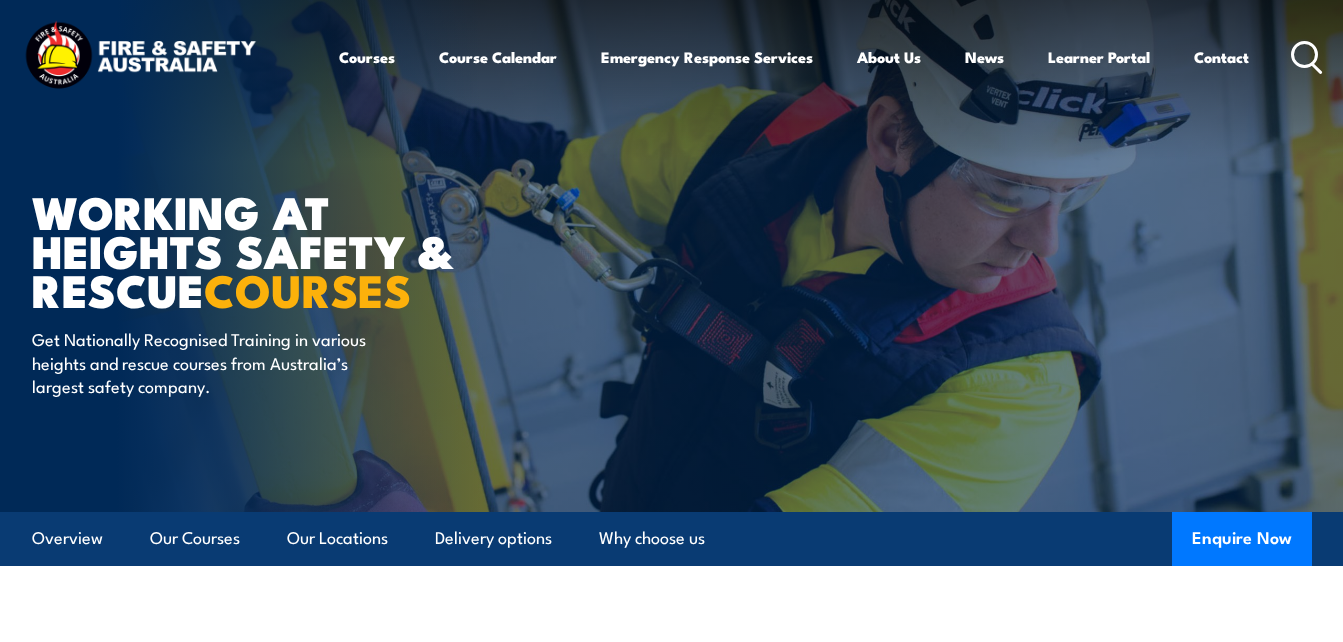 scroll, scrollTop: 0, scrollLeft: 0, axis: both 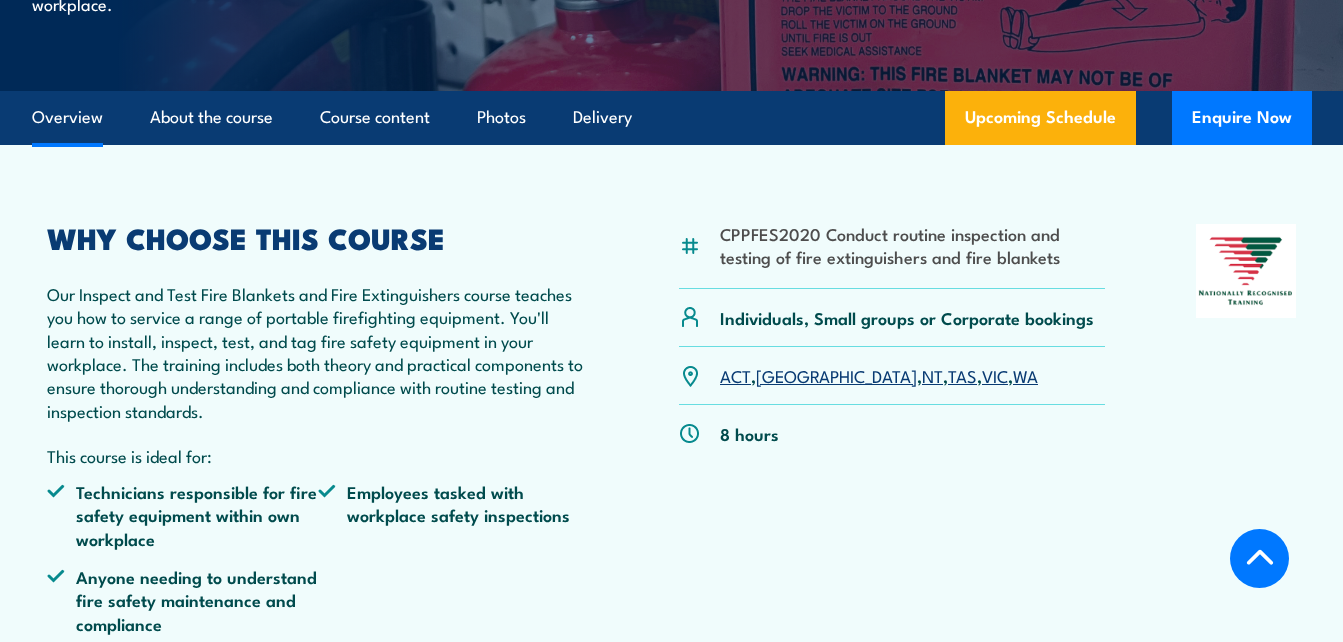 click on "[GEOGRAPHIC_DATA]" at bounding box center [836, 375] 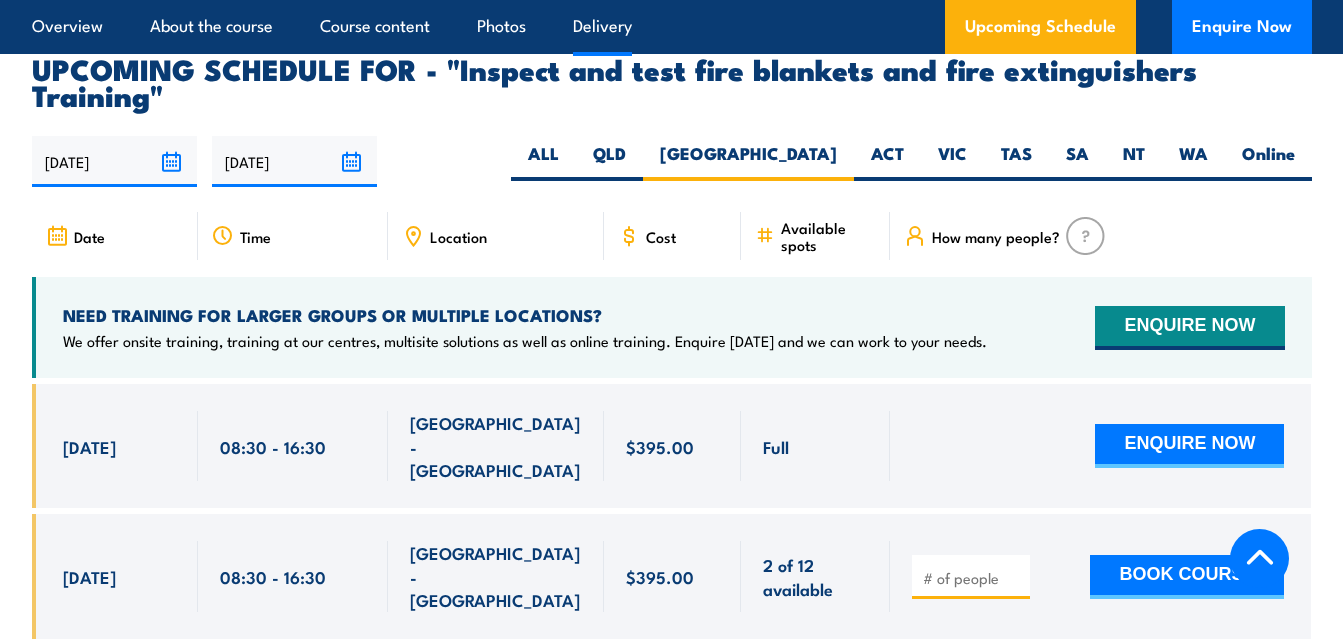 scroll, scrollTop: 0, scrollLeft: 0, axis: both 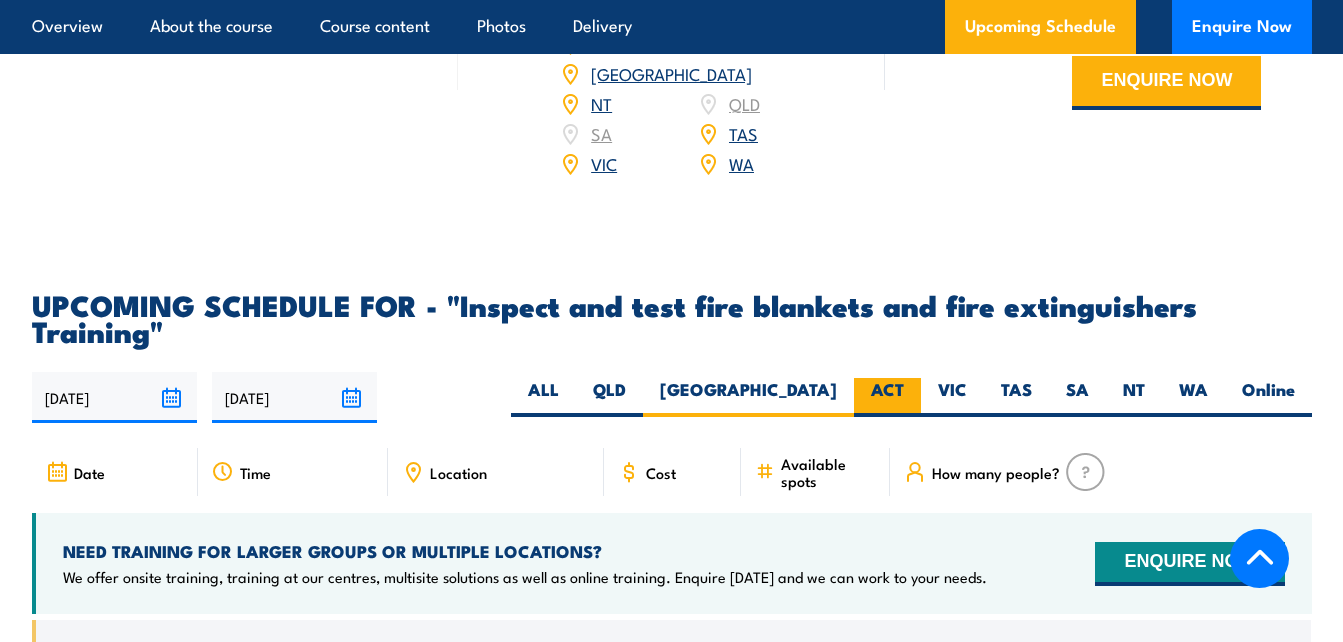 click on "ACT" at bounding box center (887, 397) 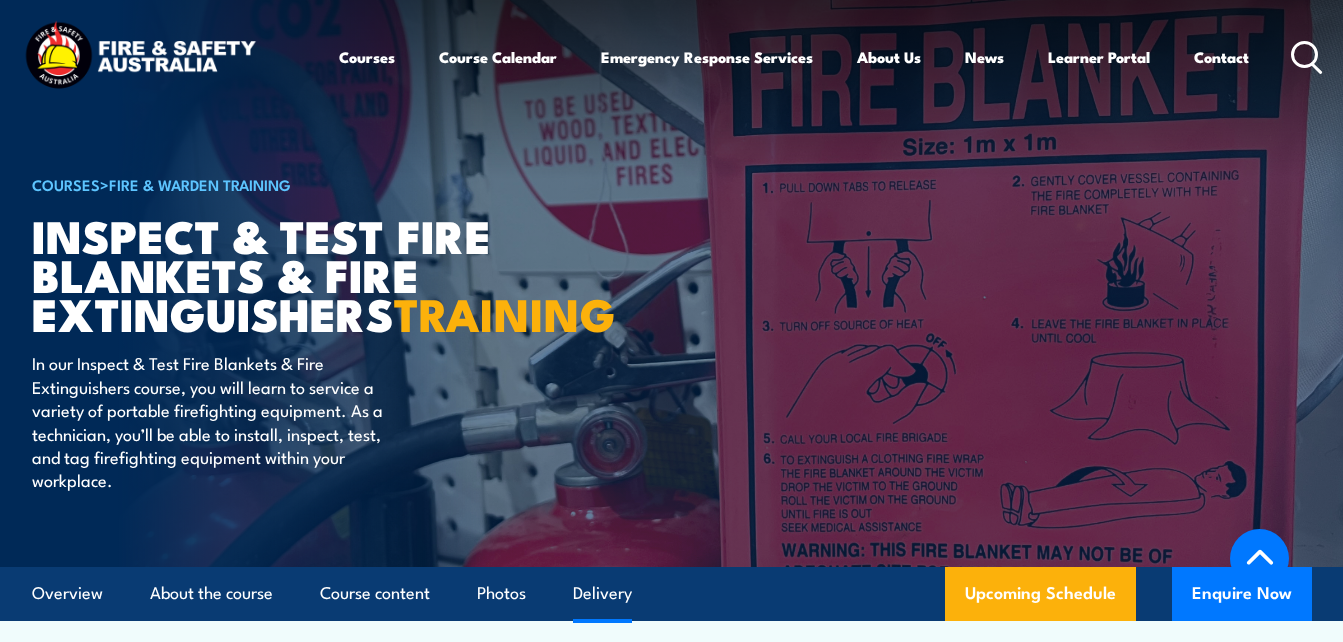 scroll, scrollTop: 3549, scrollLeft: 0, axis: vertical 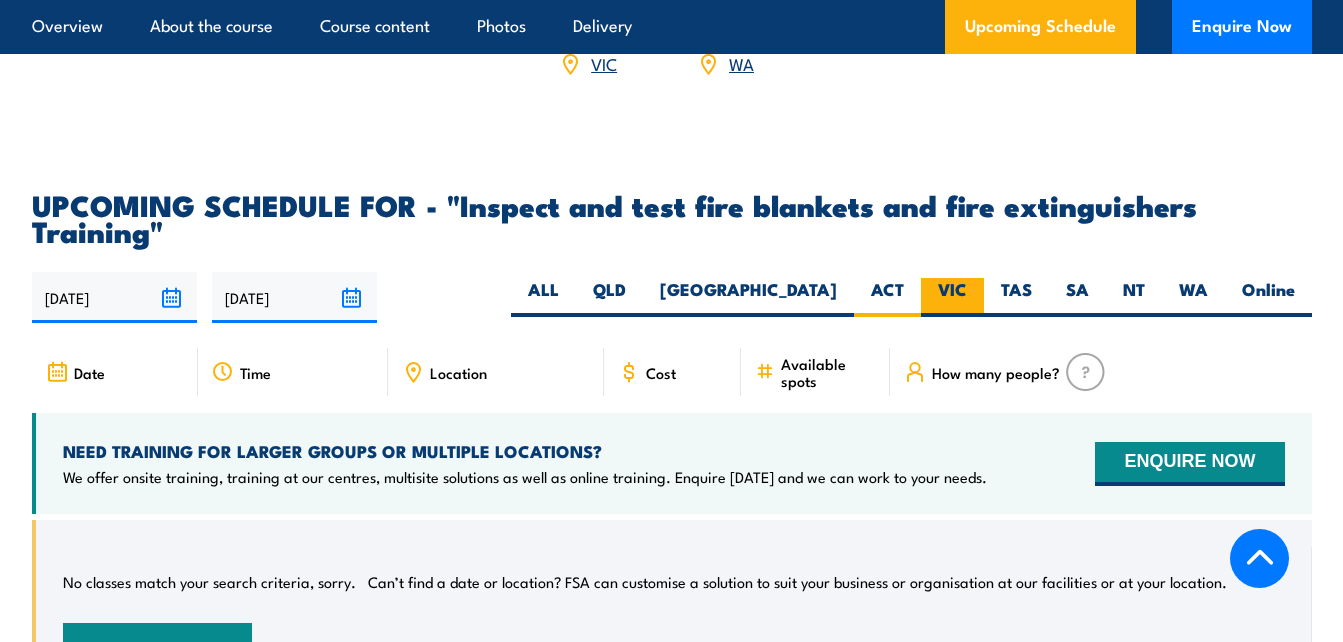 click on "VIC" at bounding box center (952, 297) 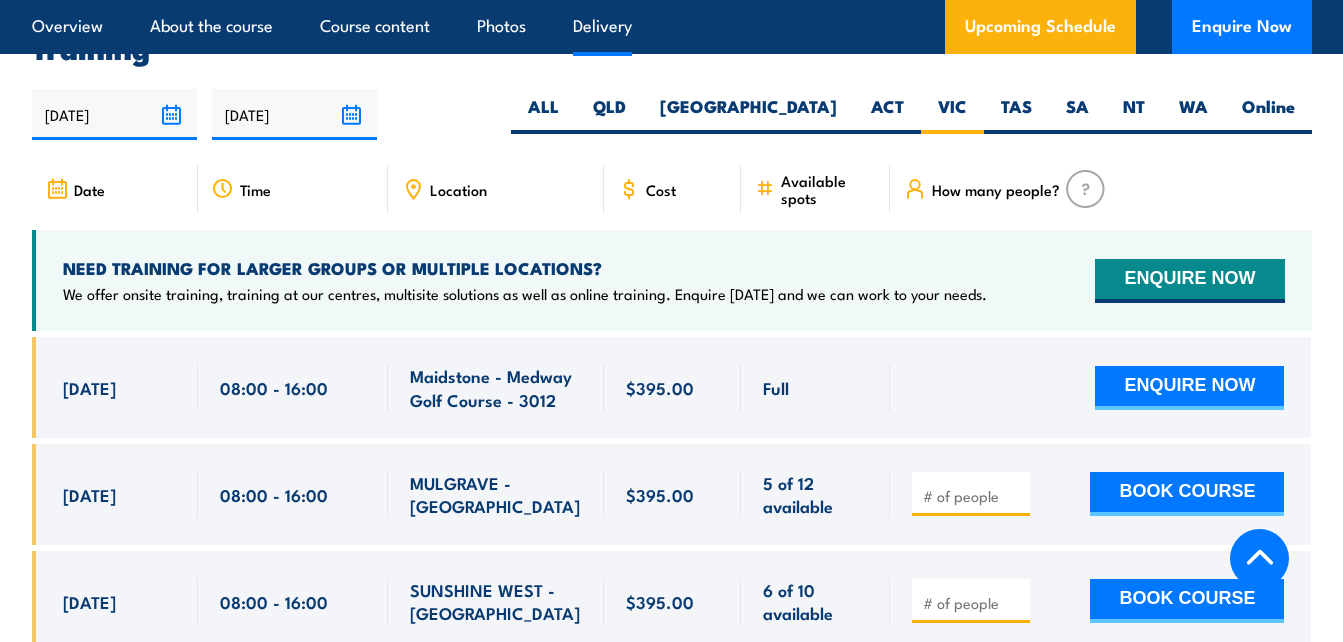 scroll, scrollTop: 0, scrollLeft: 0, axis: both 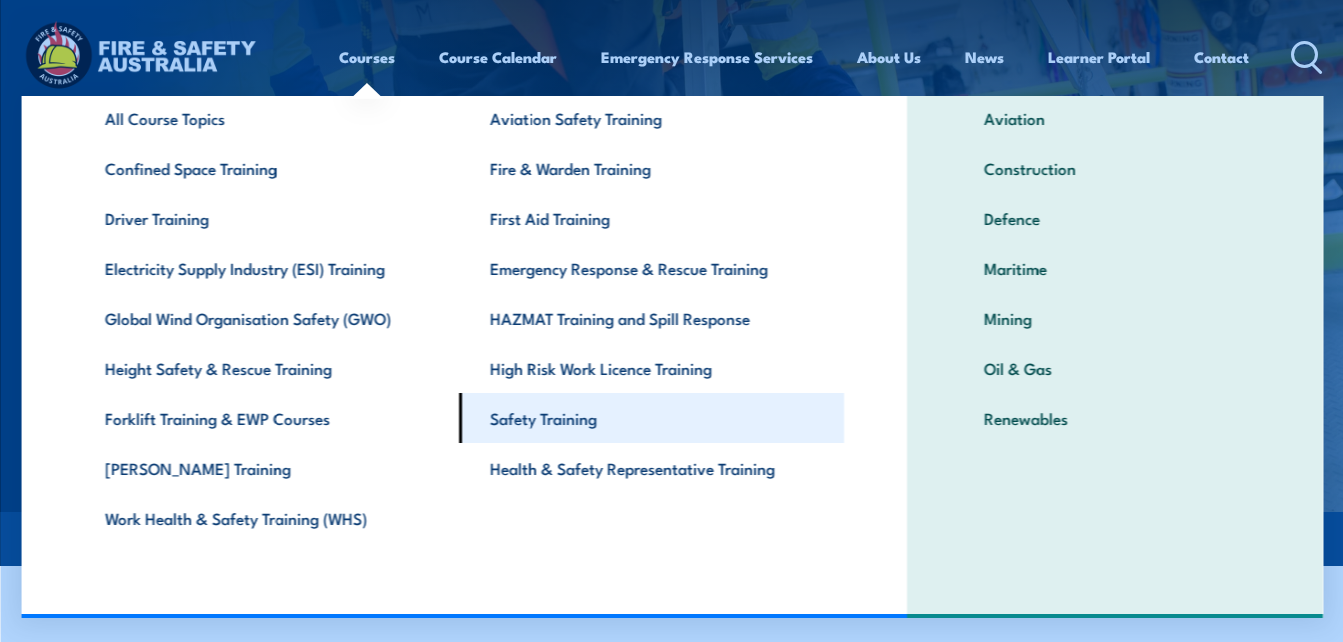 click on "Safety Training" at bounding box center (650, 418) 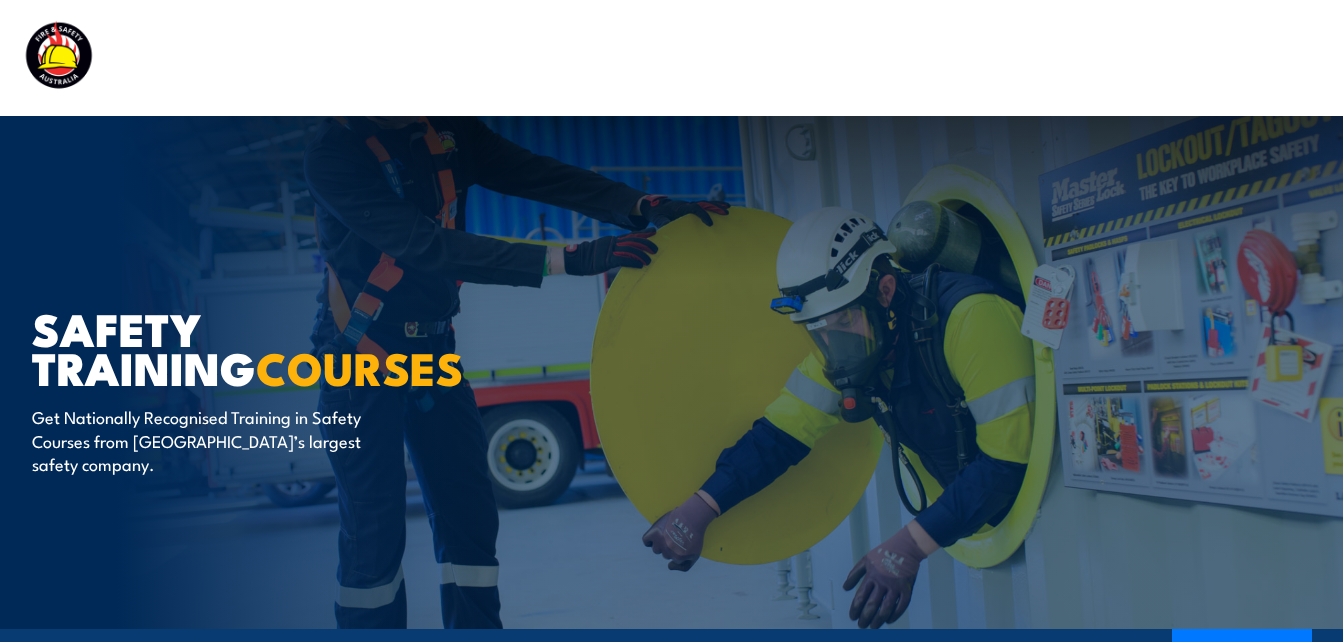 scroll, scrollTop: 0, scrollLeft: 0, axis: both 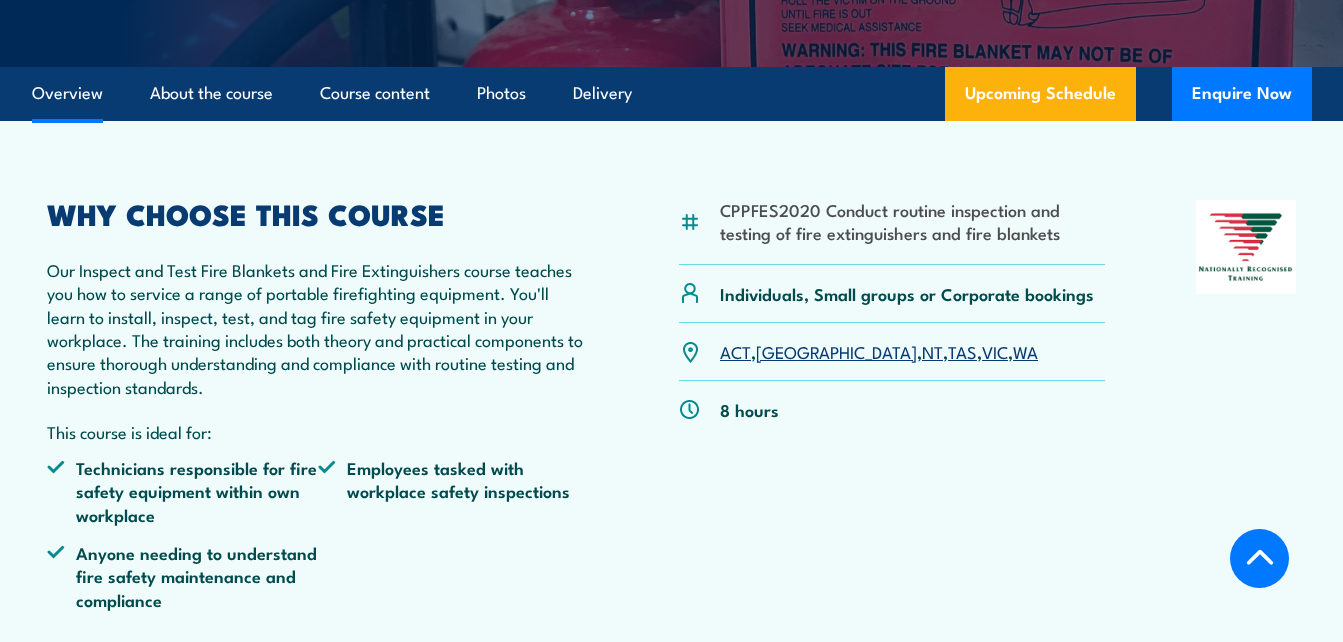 click on "ACT" at bounding box center [735, 351] 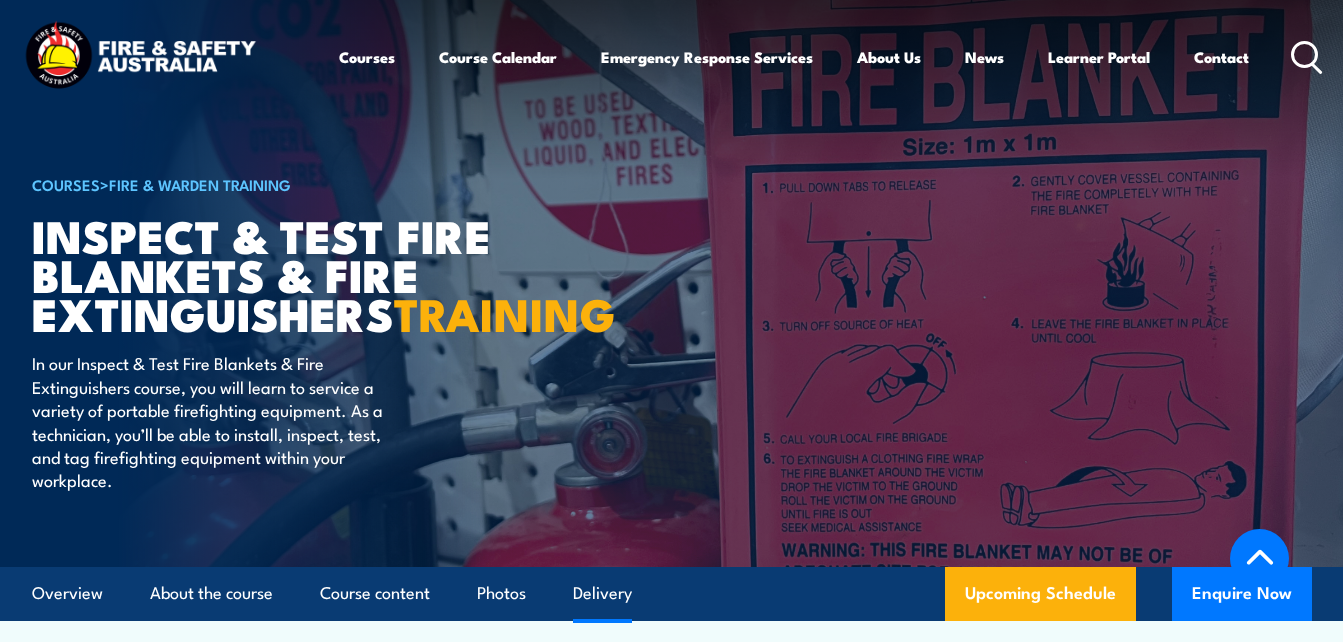 scroll, scrollTop: 3549, scrollLeft: 0, axis: vertical 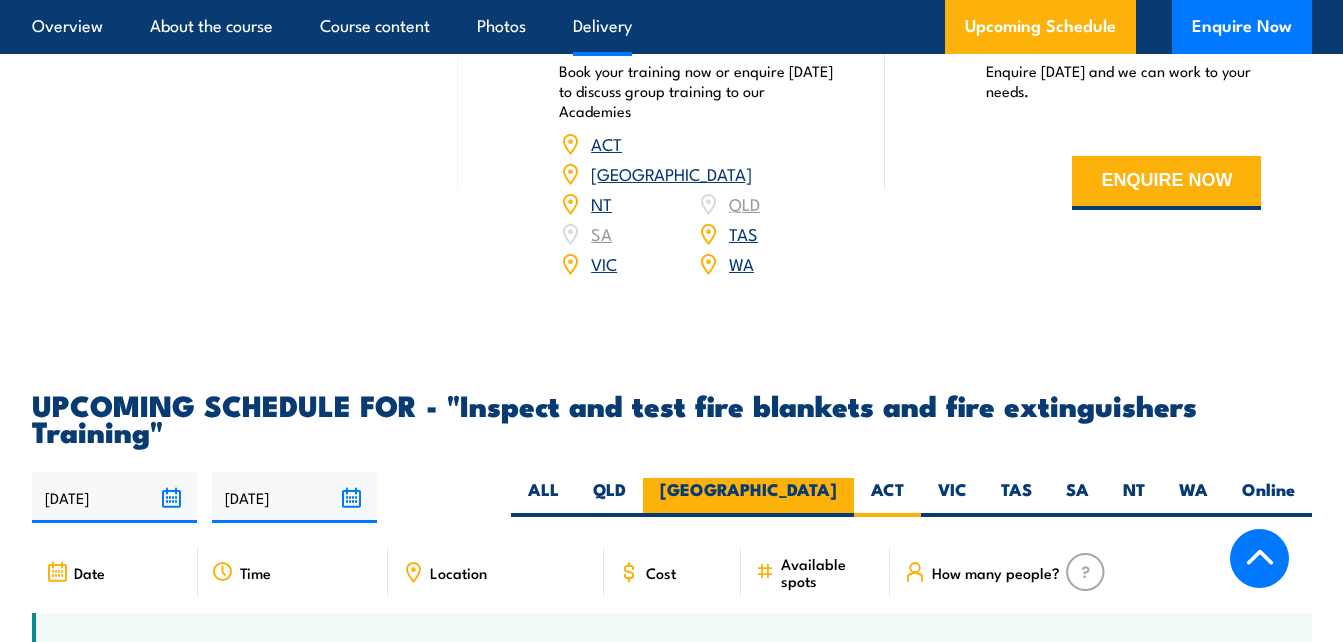 click on "[GEOGRAPHIC_DATA]" at bounding box center (748, 497) 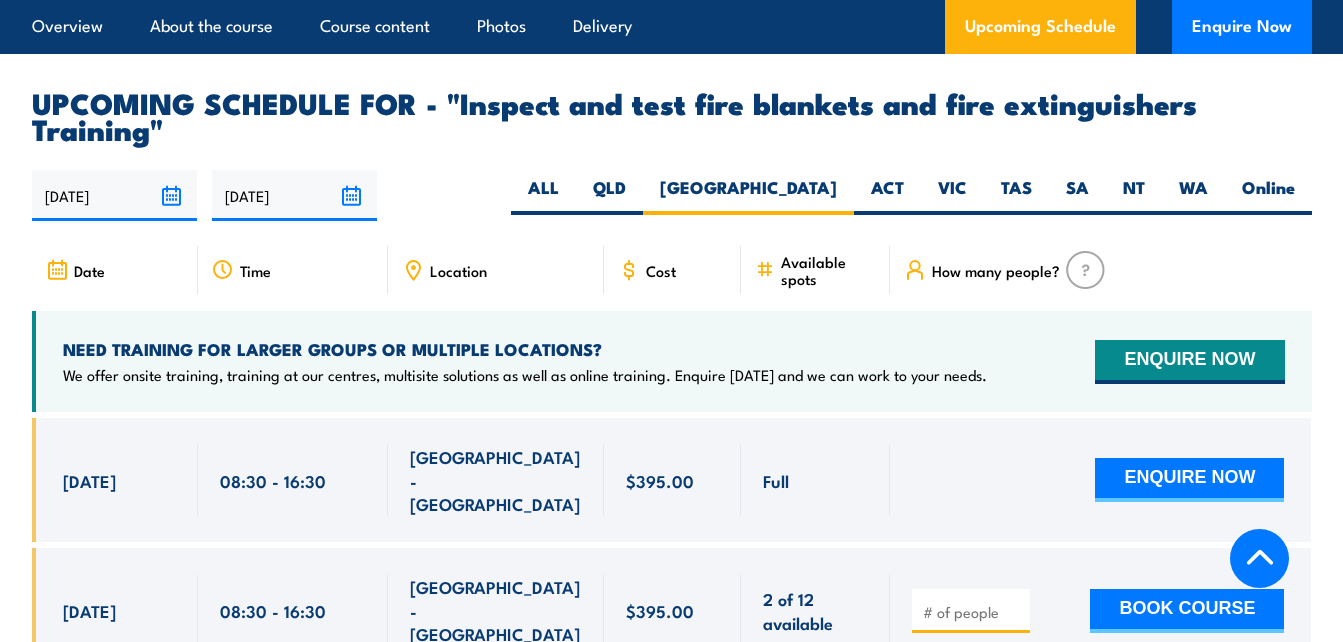 scroll, scrollTop: 0, scrollLeft: 0, axis: both 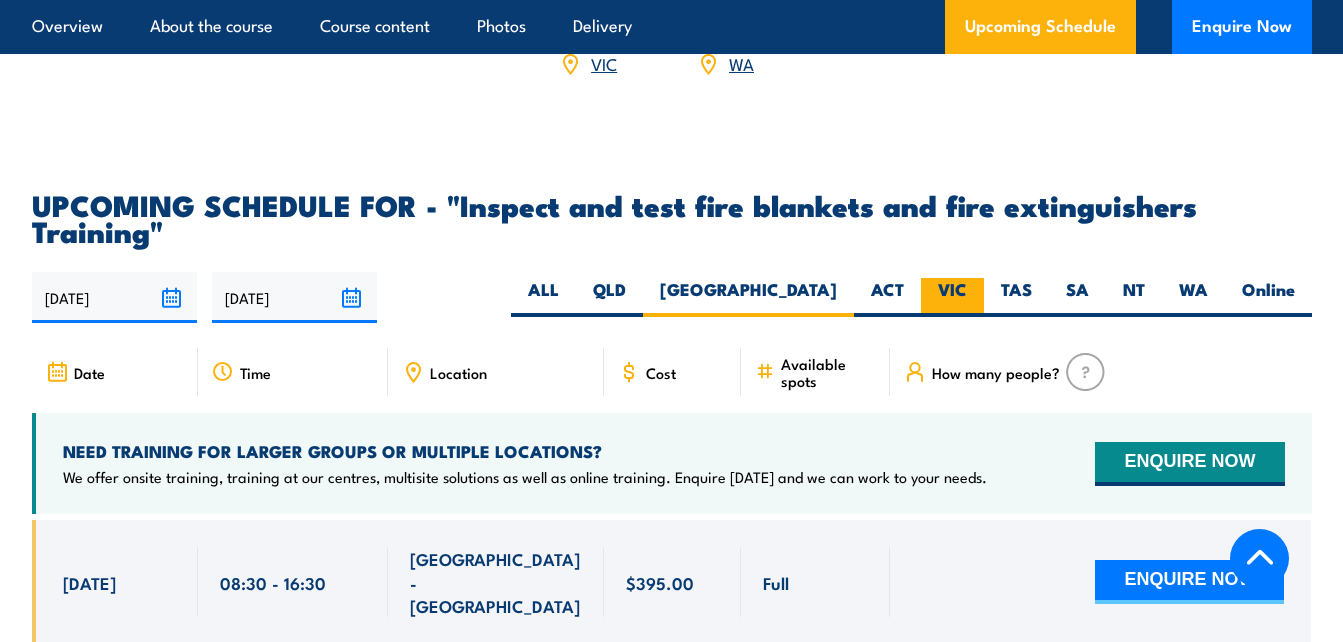 click on "VIC" at bounding box center (952, 297) 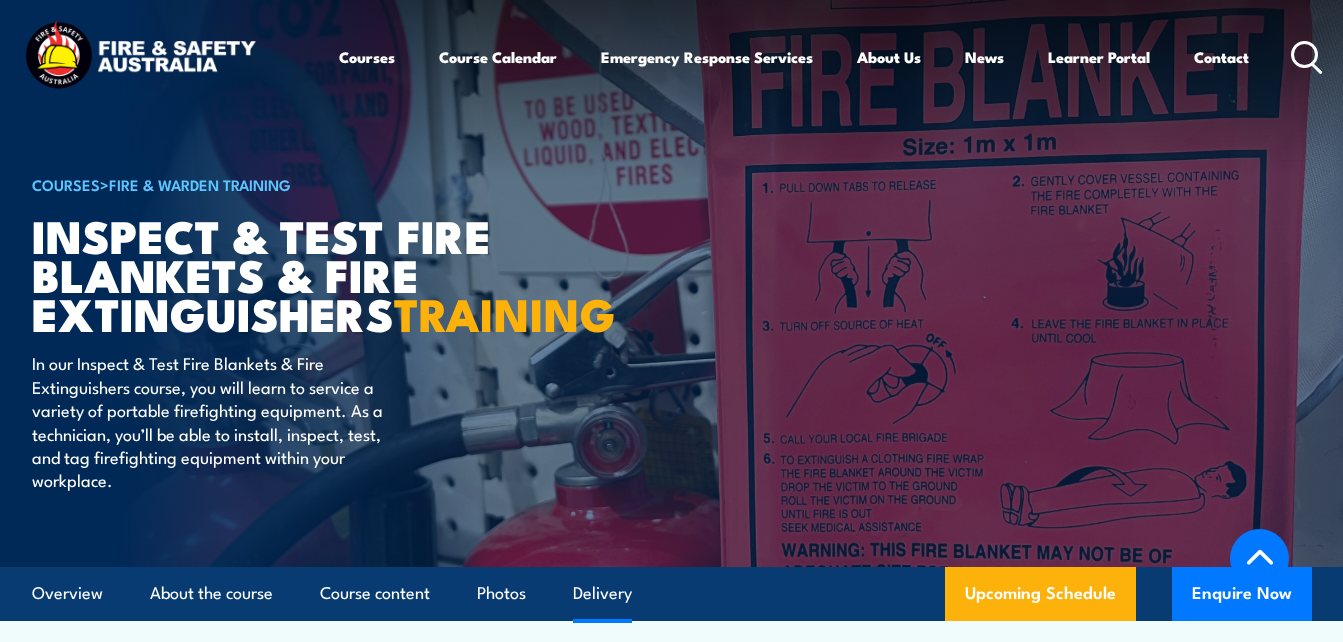 scroll, scrollTop: 3584, scrollLeft: 0, axis: vertical 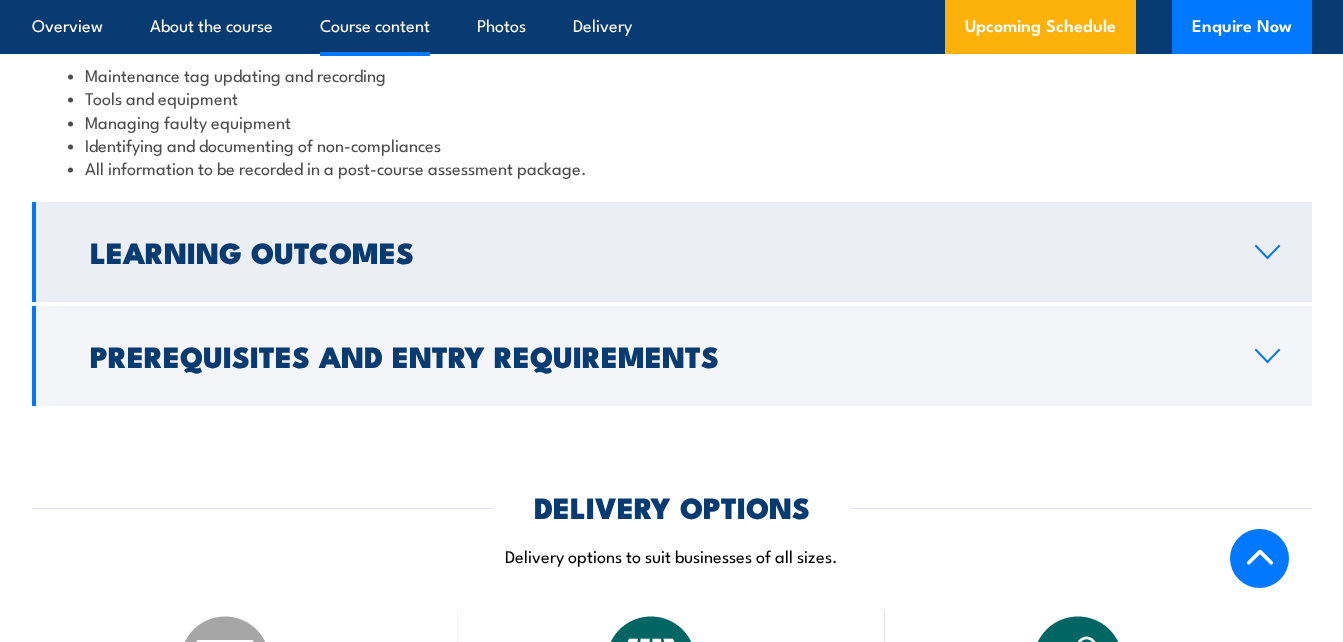 click on "Learning Outcomes" at bounding box center (656, 251) 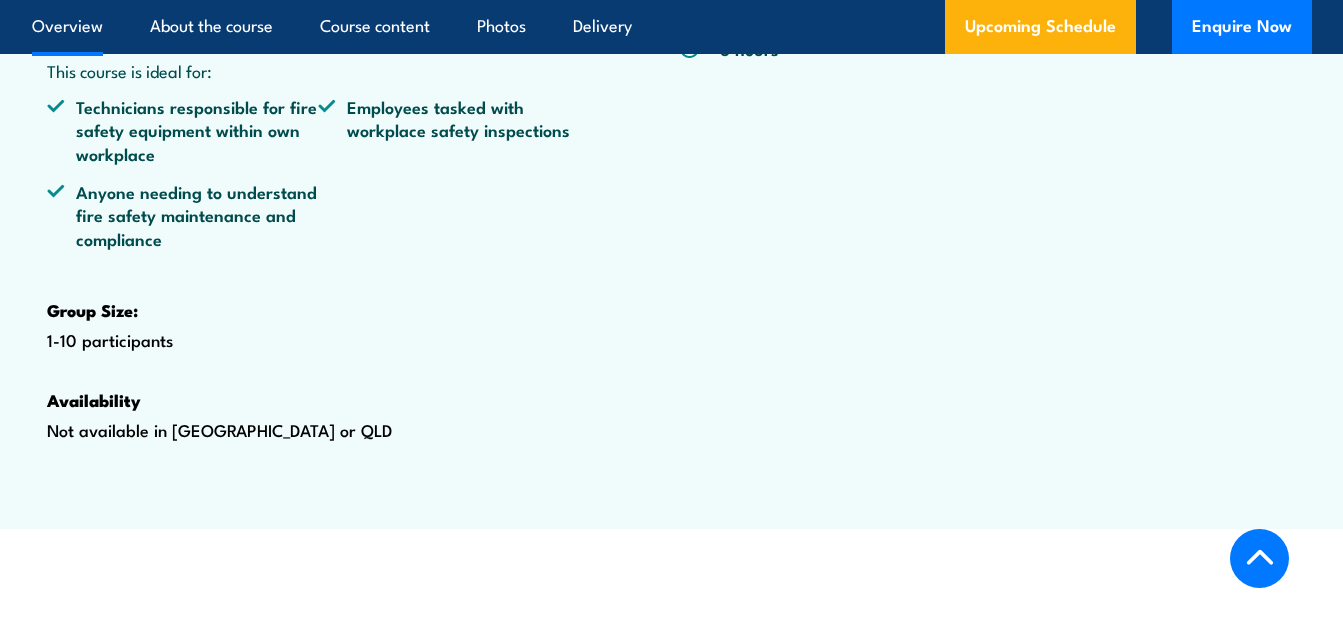 scroll, scrollTop: 673, scrollLeft: 0, axis: vertical 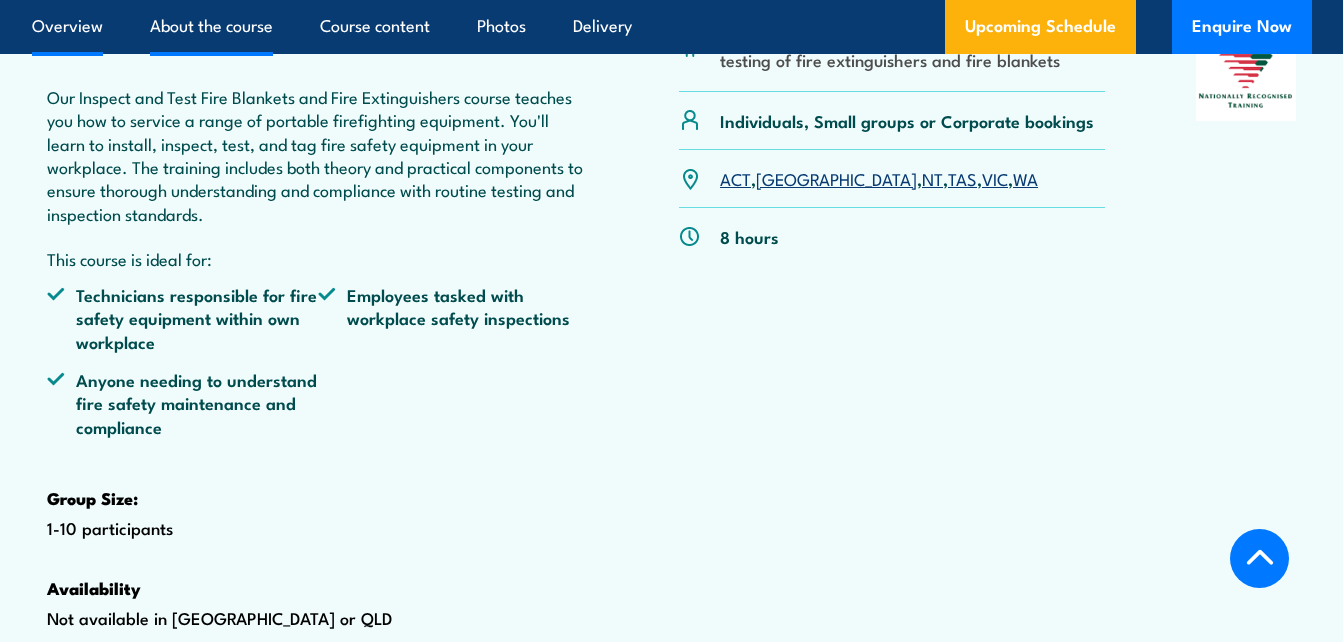 click on "About the course" at bounding box center (211, 26) 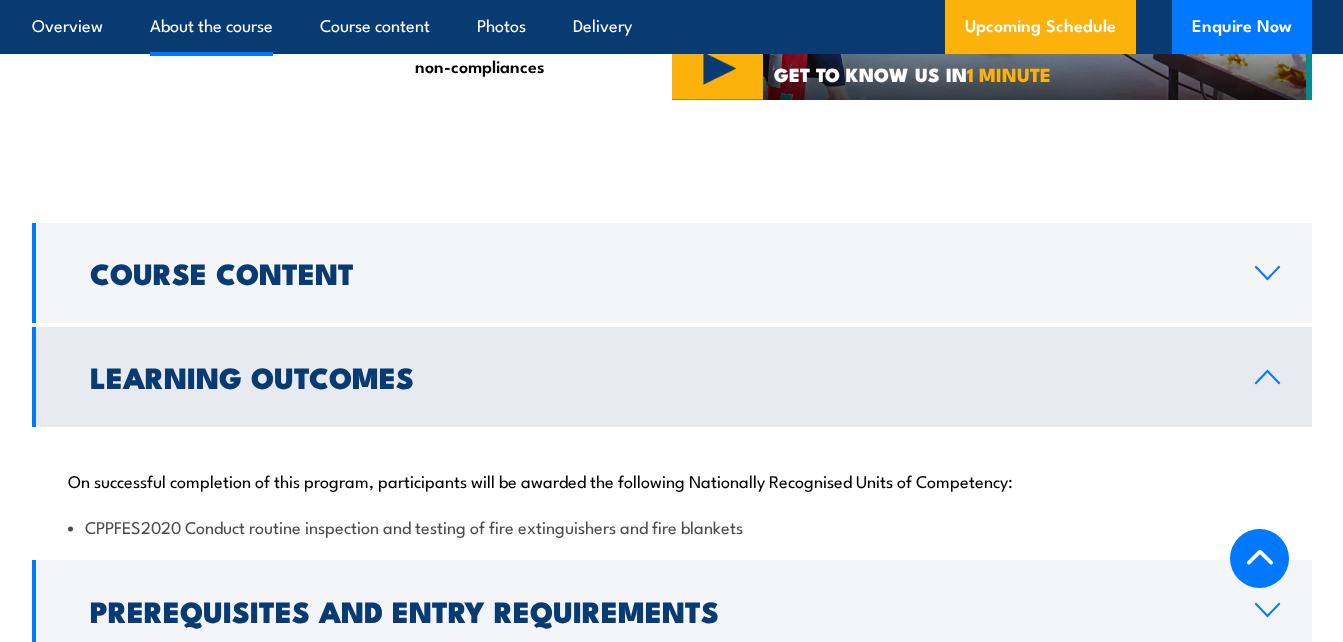 scroll, scrollTop: 1791, scrollLeft: 0, axis: vertical 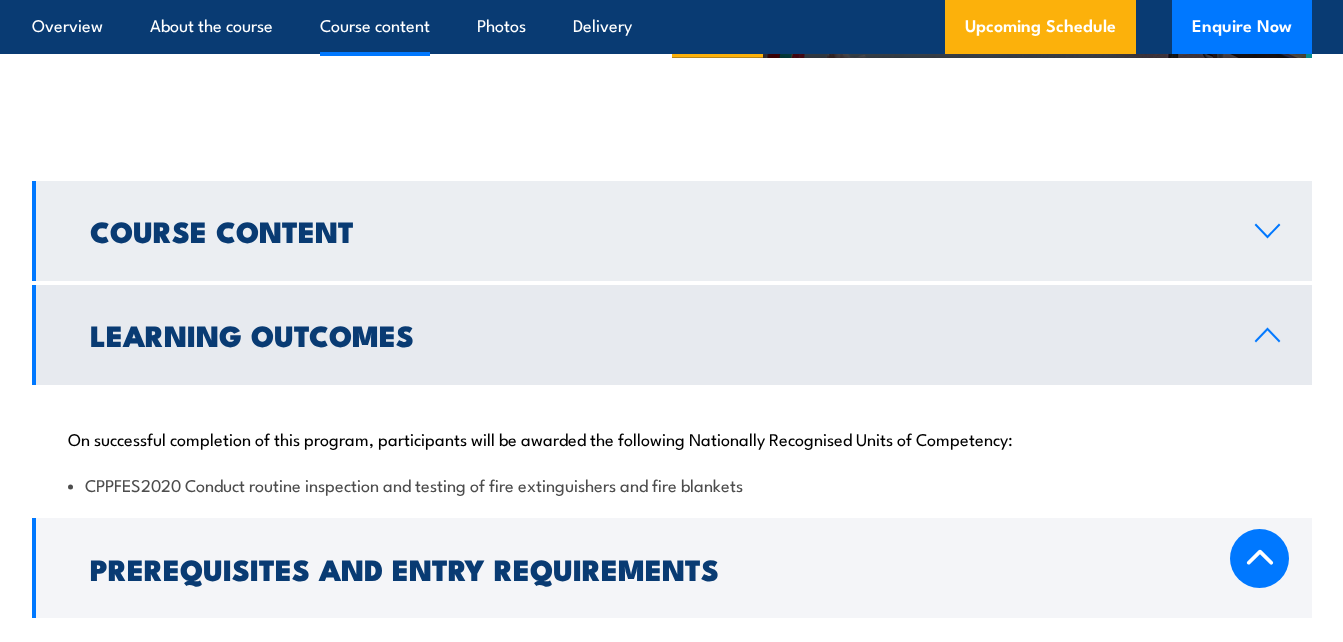click on "Course Content" at bounding box center (656, 230) 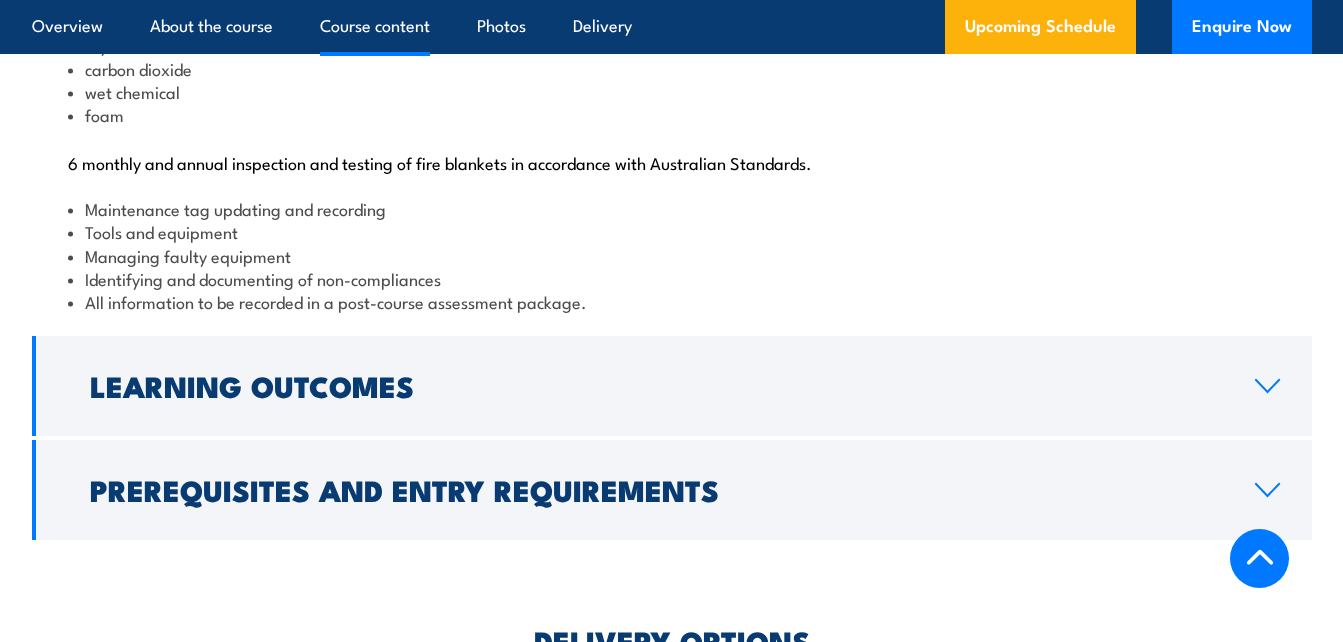 scroll, scrollTop: 2191, scrollLeft: 0, axis: vertical 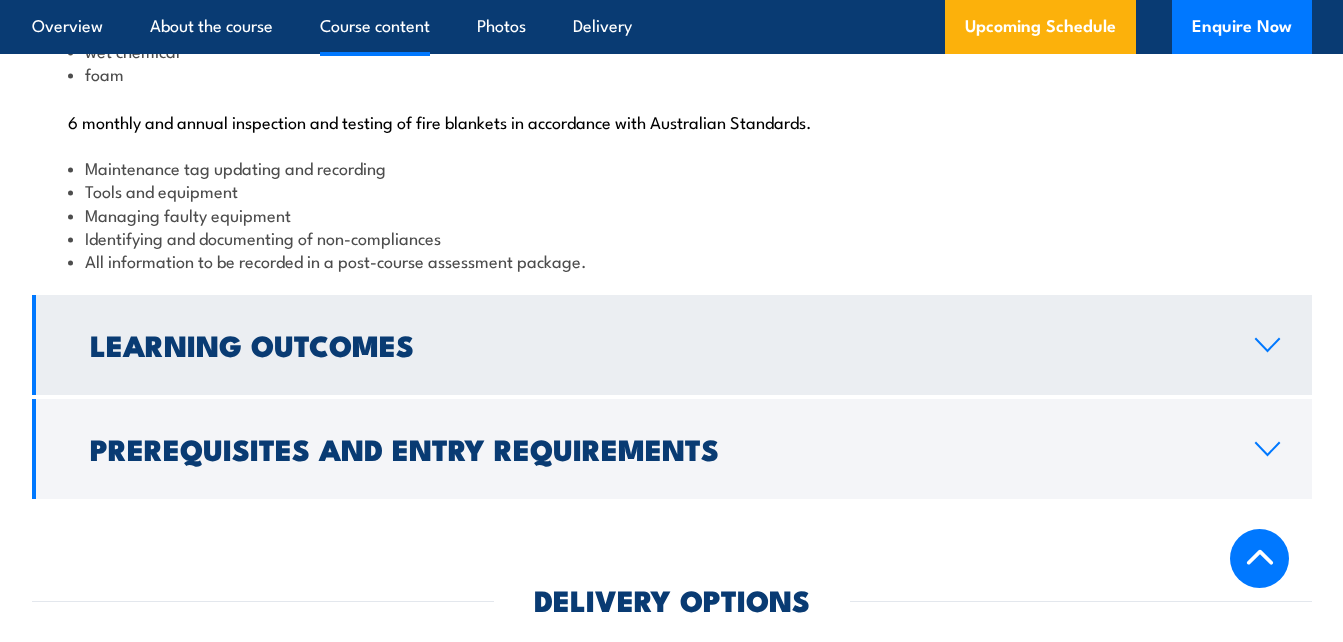 click on "Learning Outcomes" at bounding box center (656, 344) 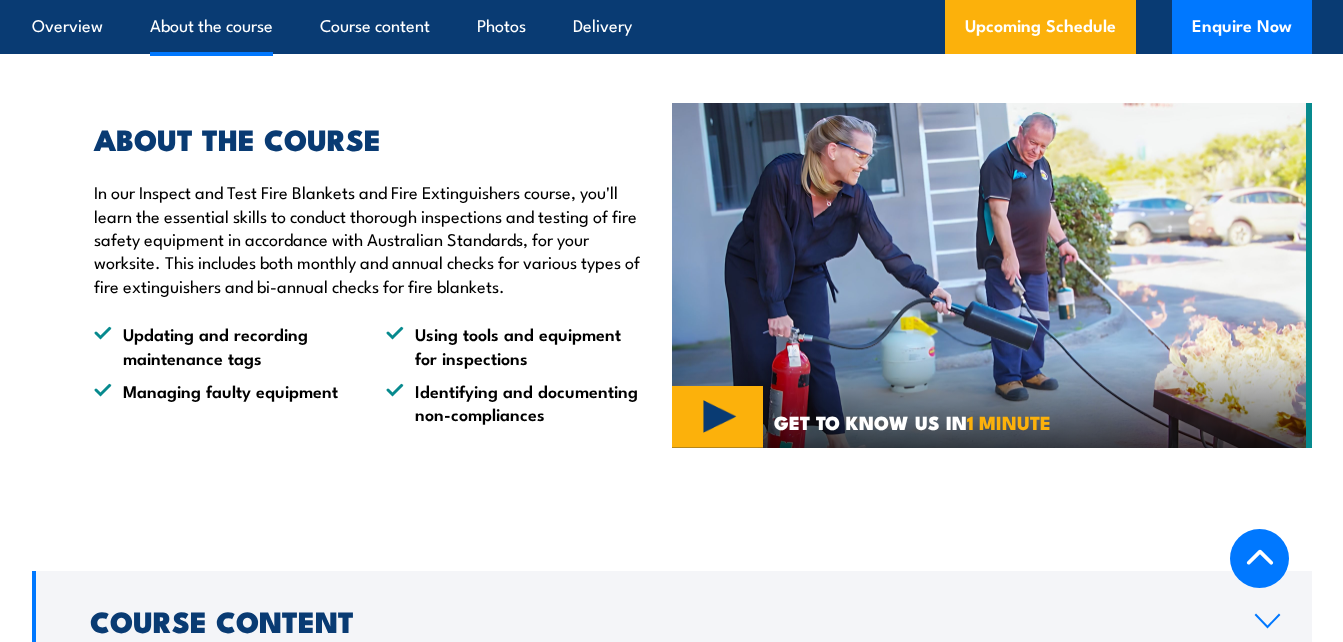 scroll, scrollTop: 1429, scrollLeft: 0, axis: vertical 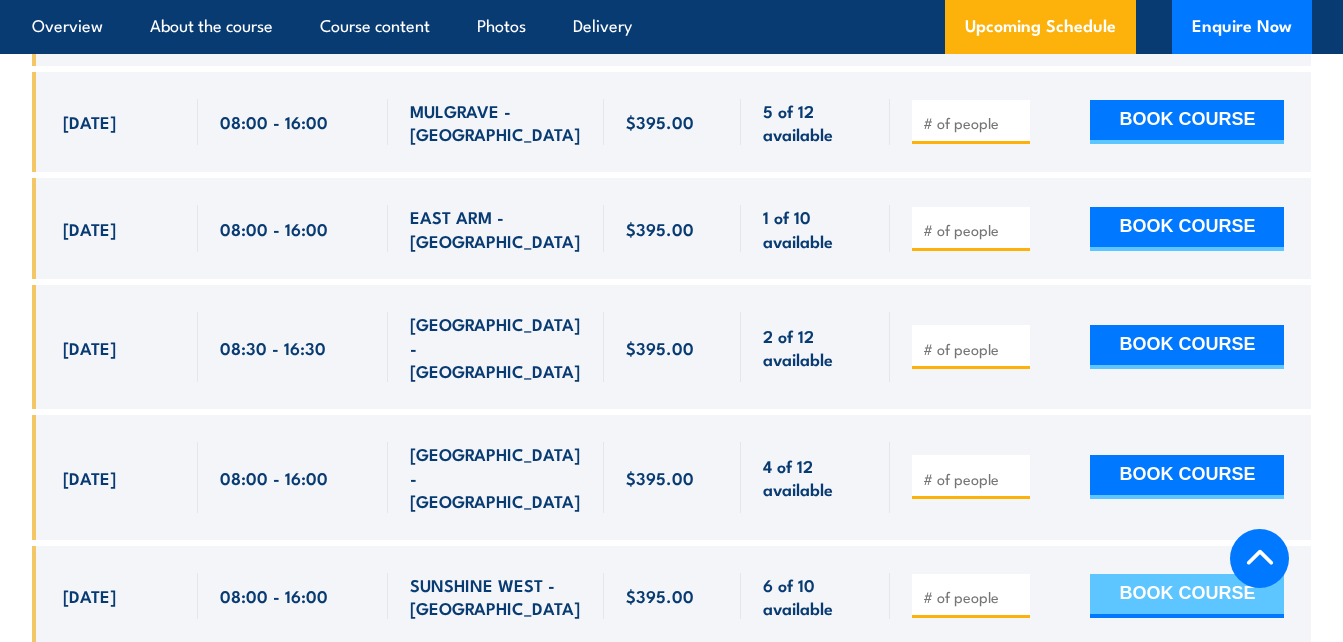 click on "BOOK COURSE" at bounding box center (1187, 596) 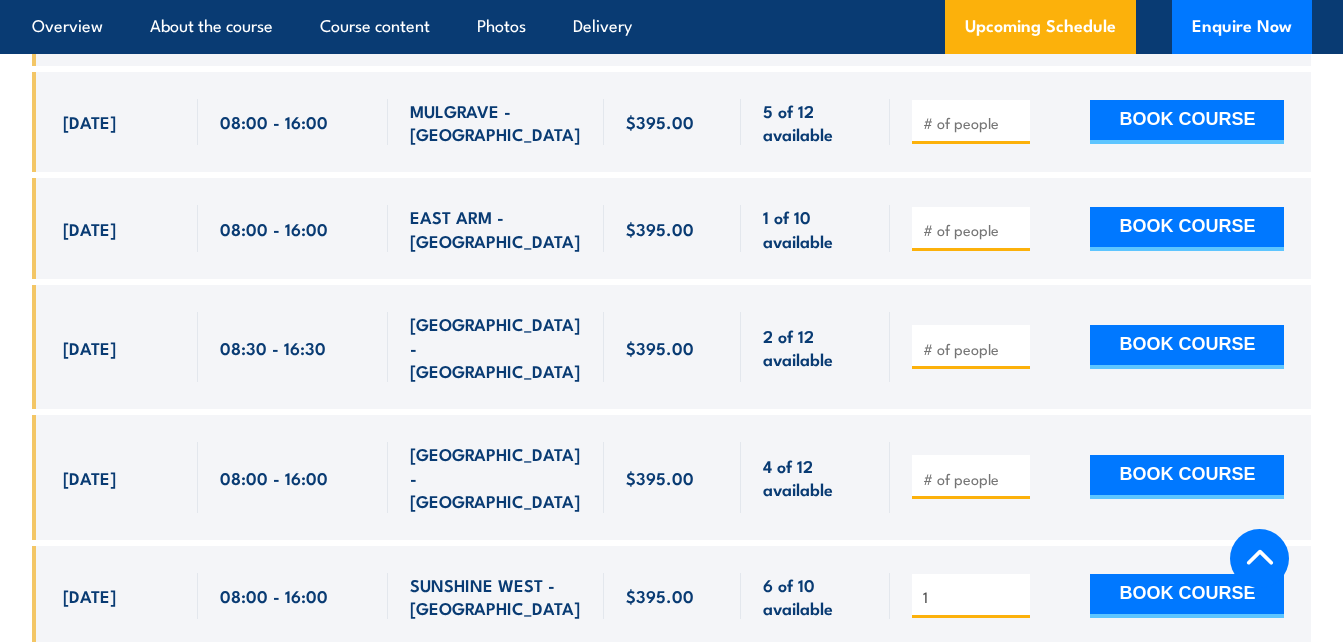 type on "1" 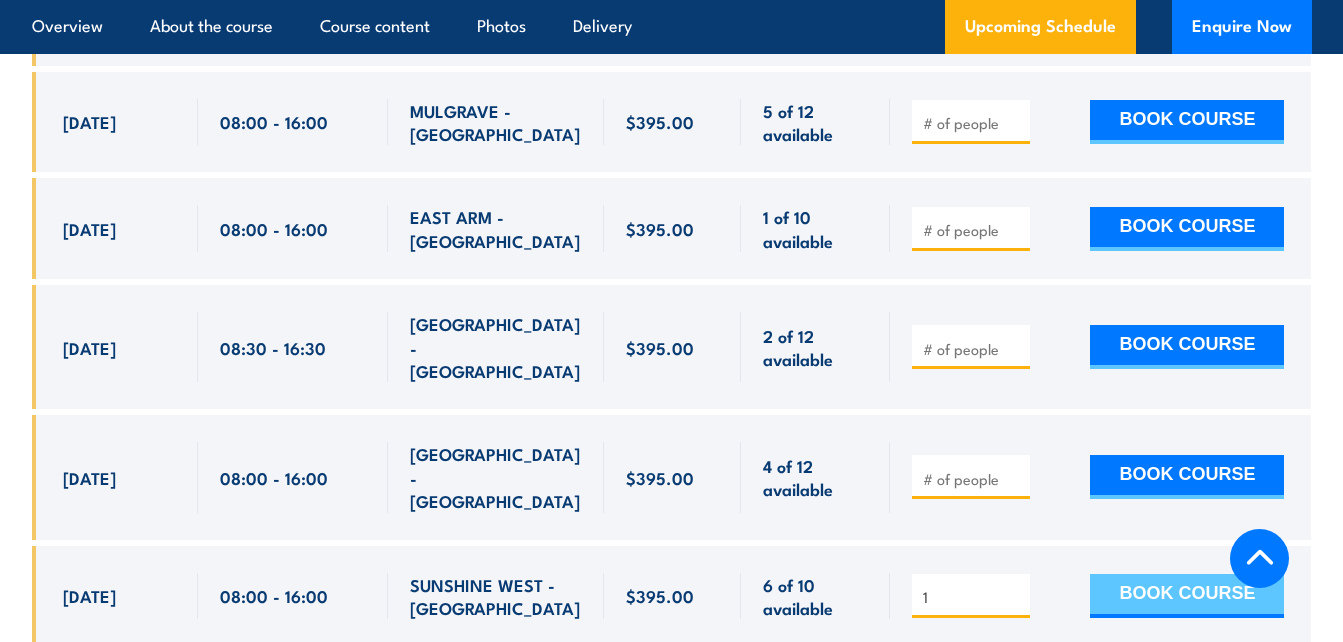 click on "BOOK COURSE" at bounding box center [1187, 596] 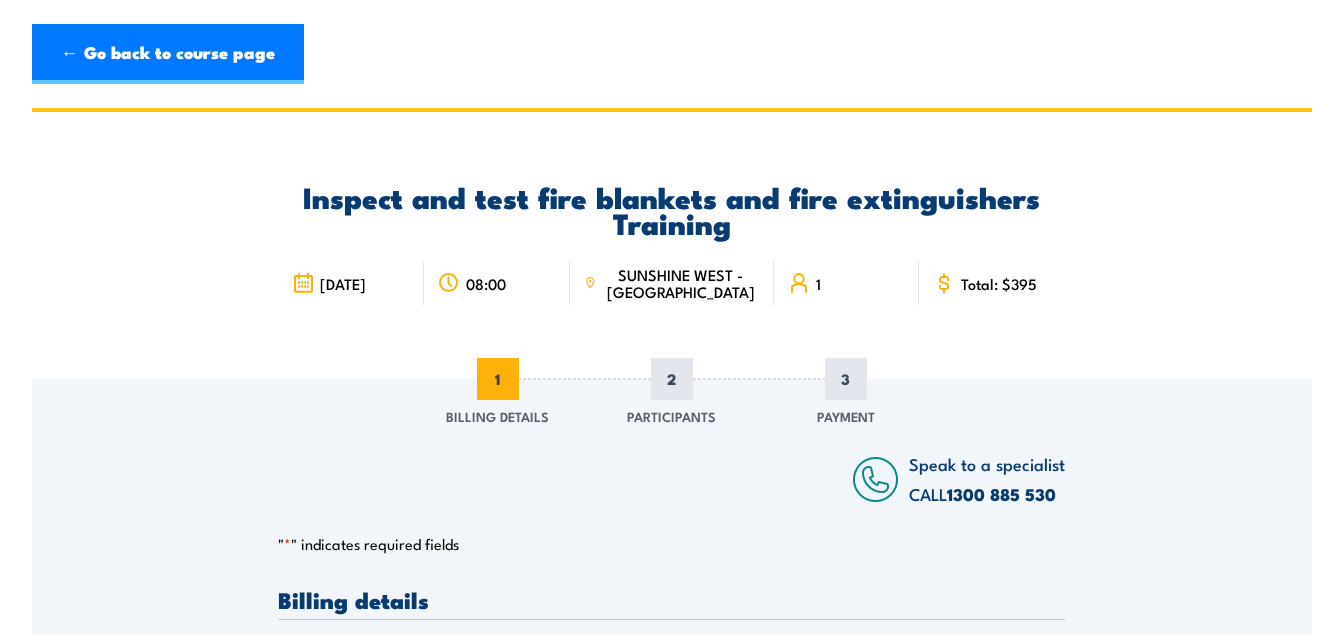 scroll, scrollTop: 0, scrollLeft: 0, axis: both 